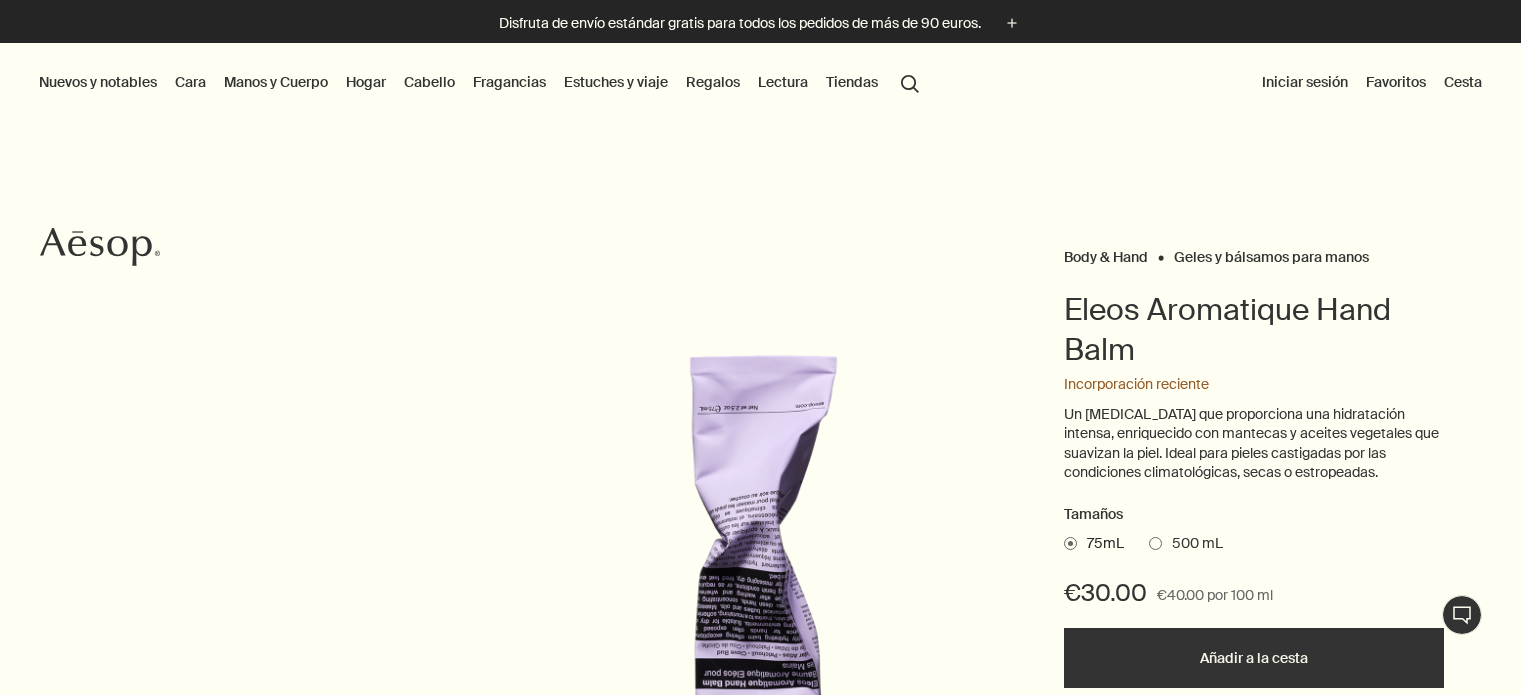 scroll, scrollTop: 0, scrollLeft: 0, axis: both 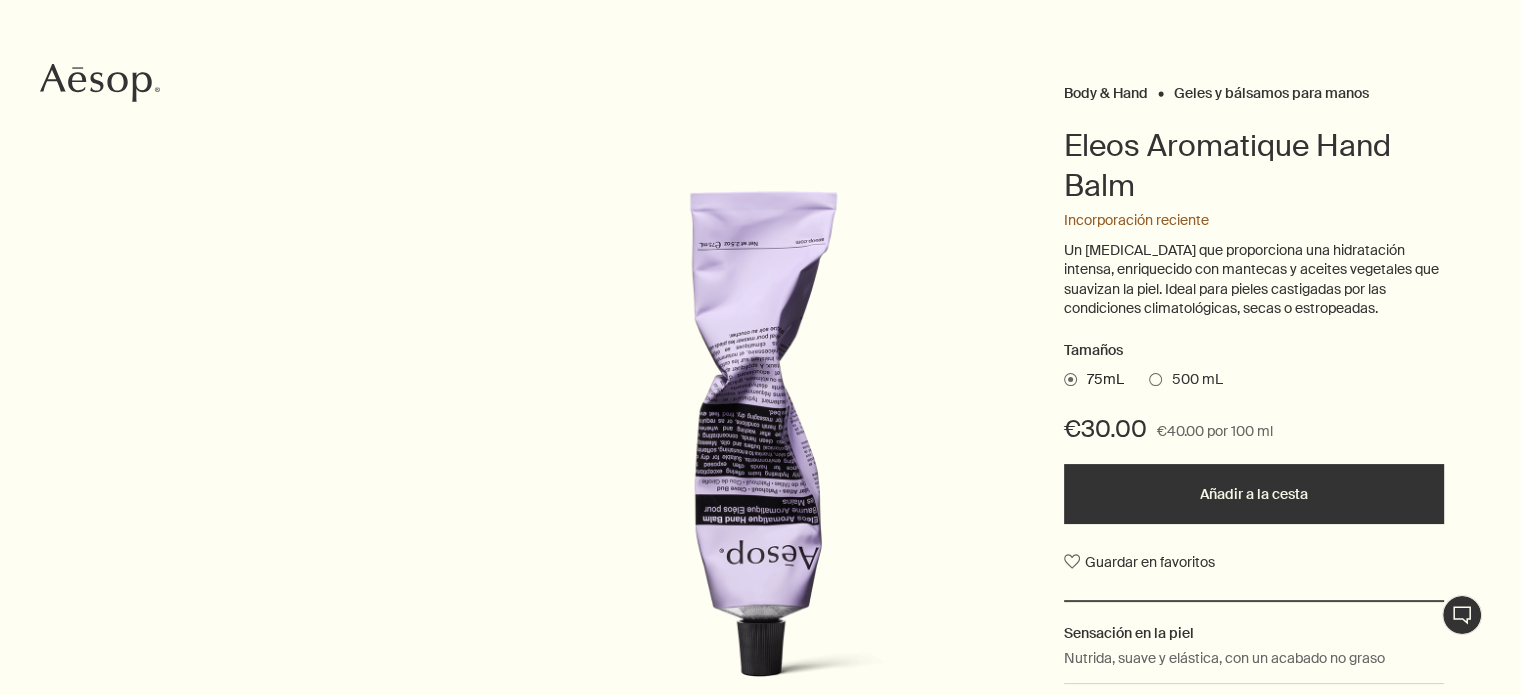 click at bounding box center [1155, 379] 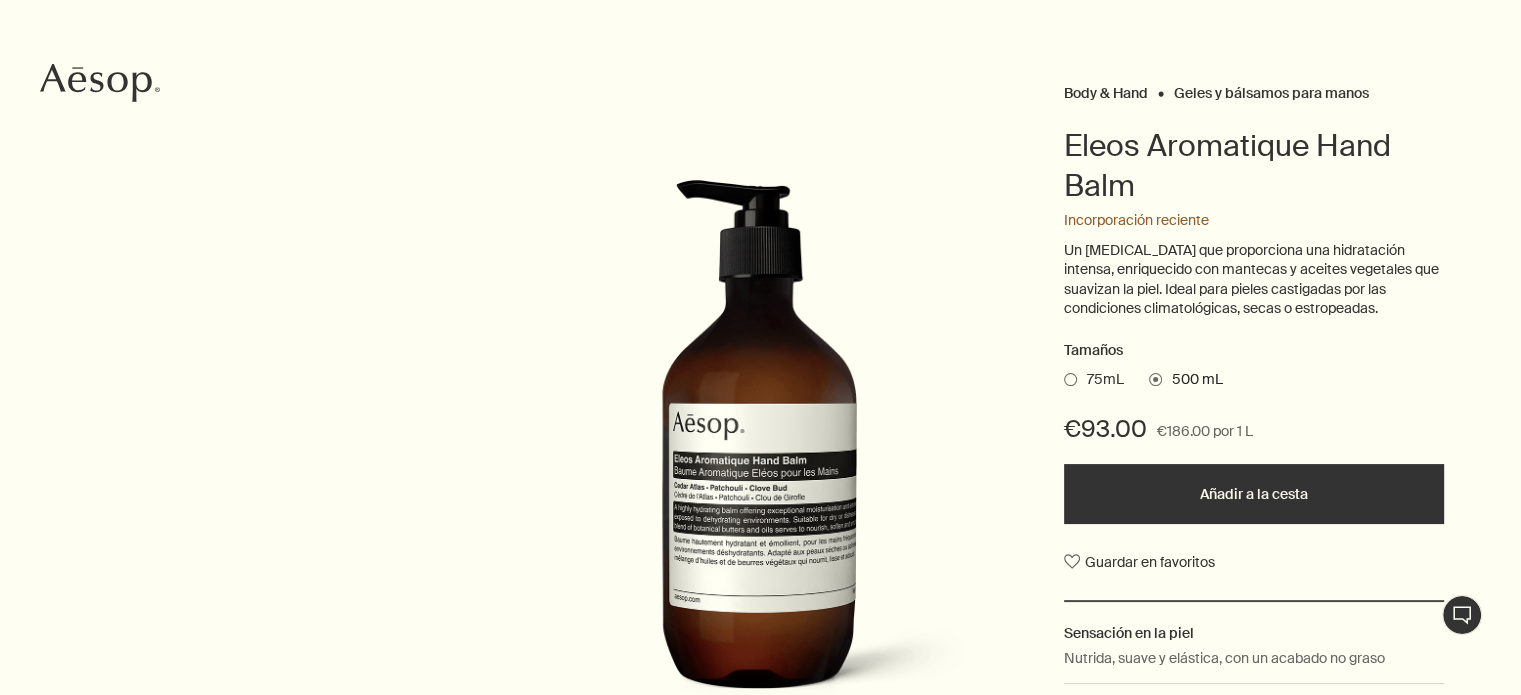 click at bounding box center [1070, 379] 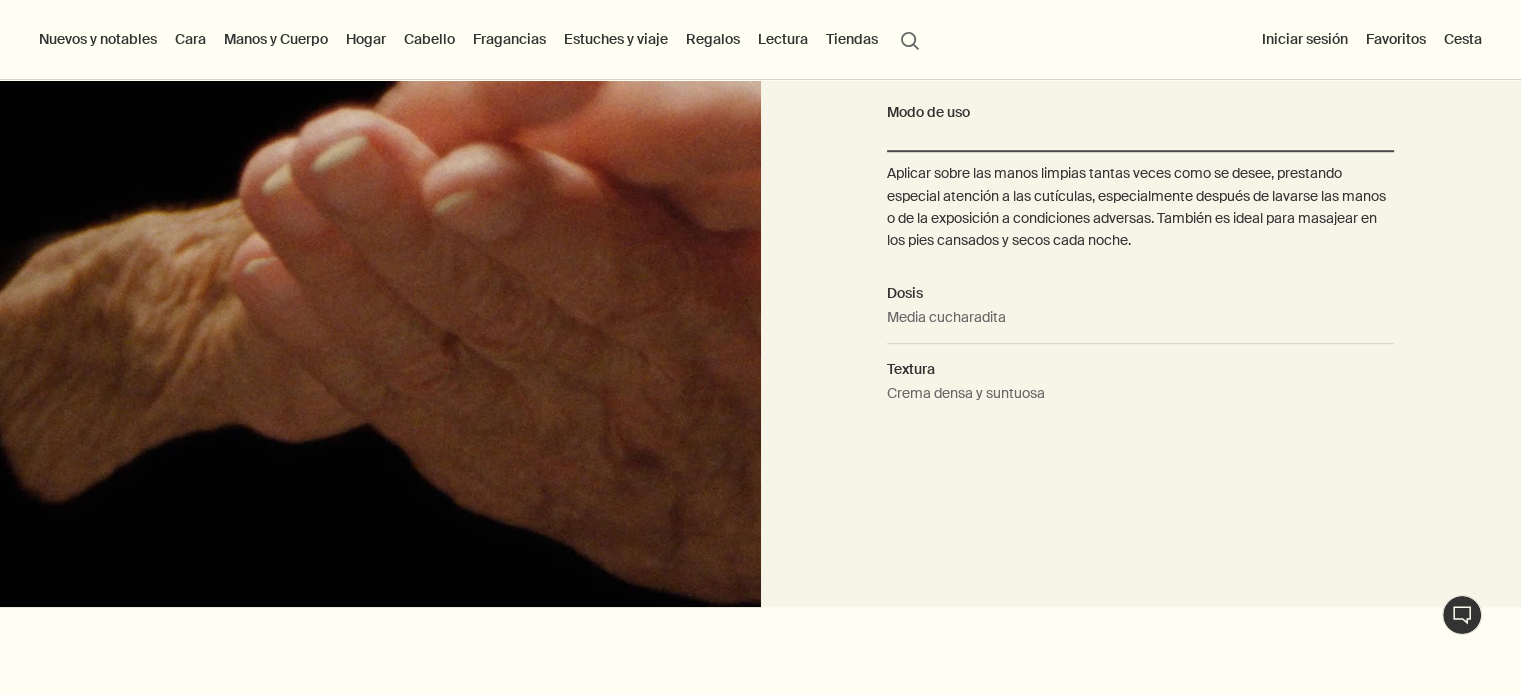 scroll, scrollTop: 0, scrollLeft: 0, axis: both 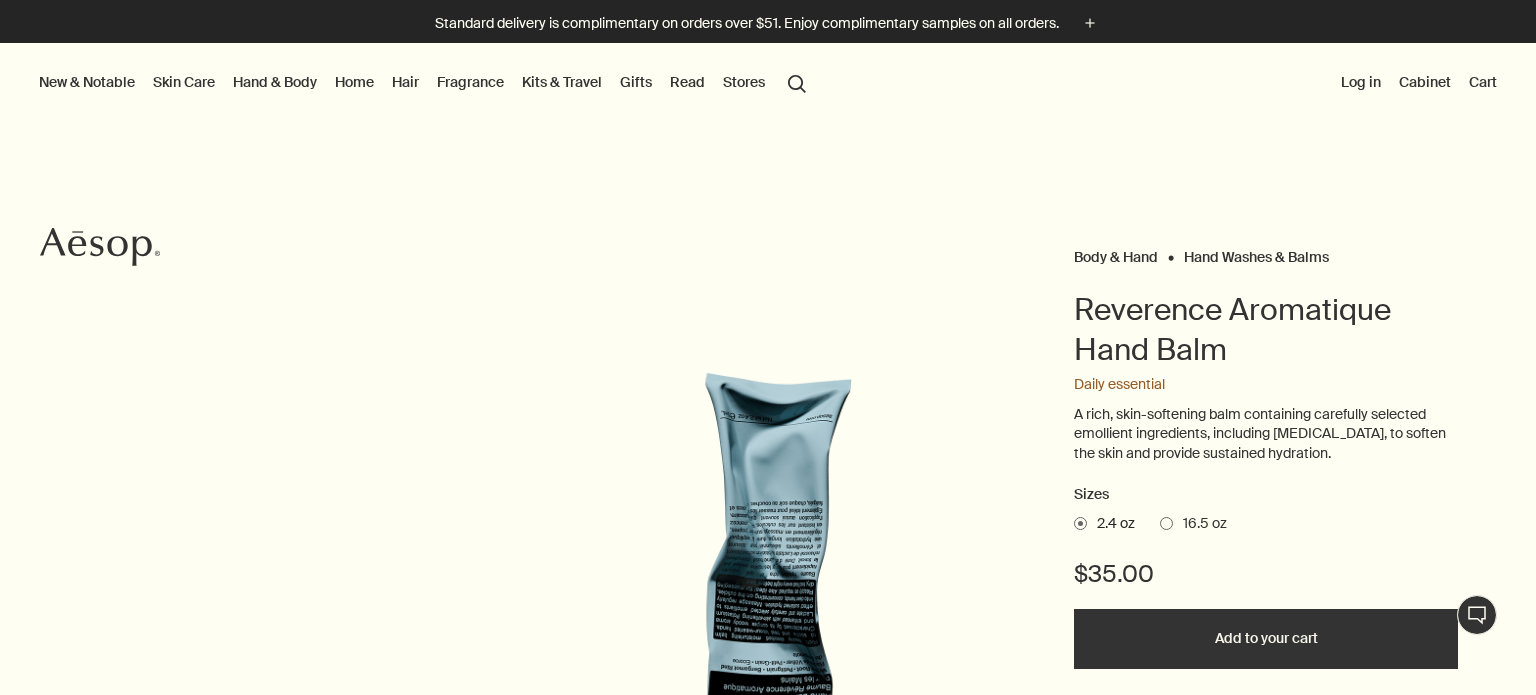 click on "Body & Hand" at bounding box center [1116, 257] 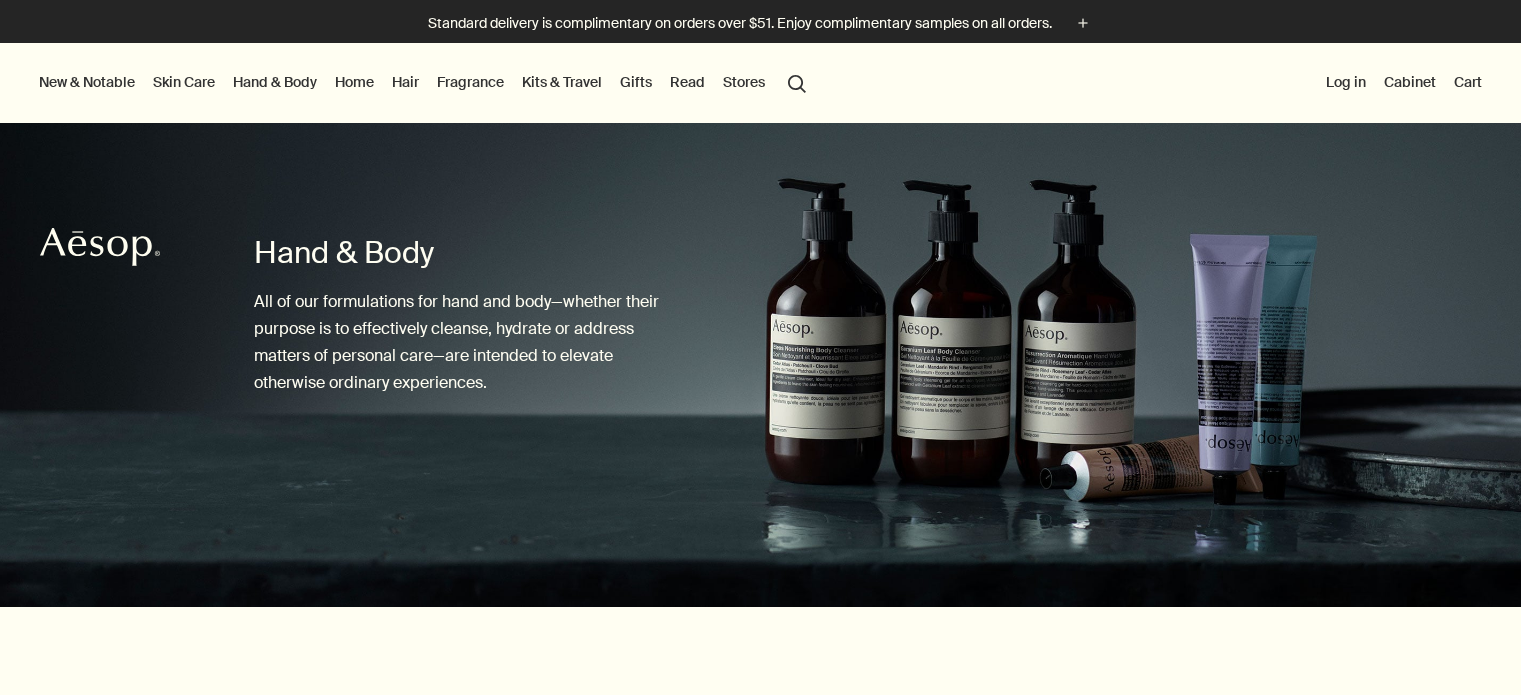 scroll, scrollTop: 0, scrollLeft: 0, axis: both 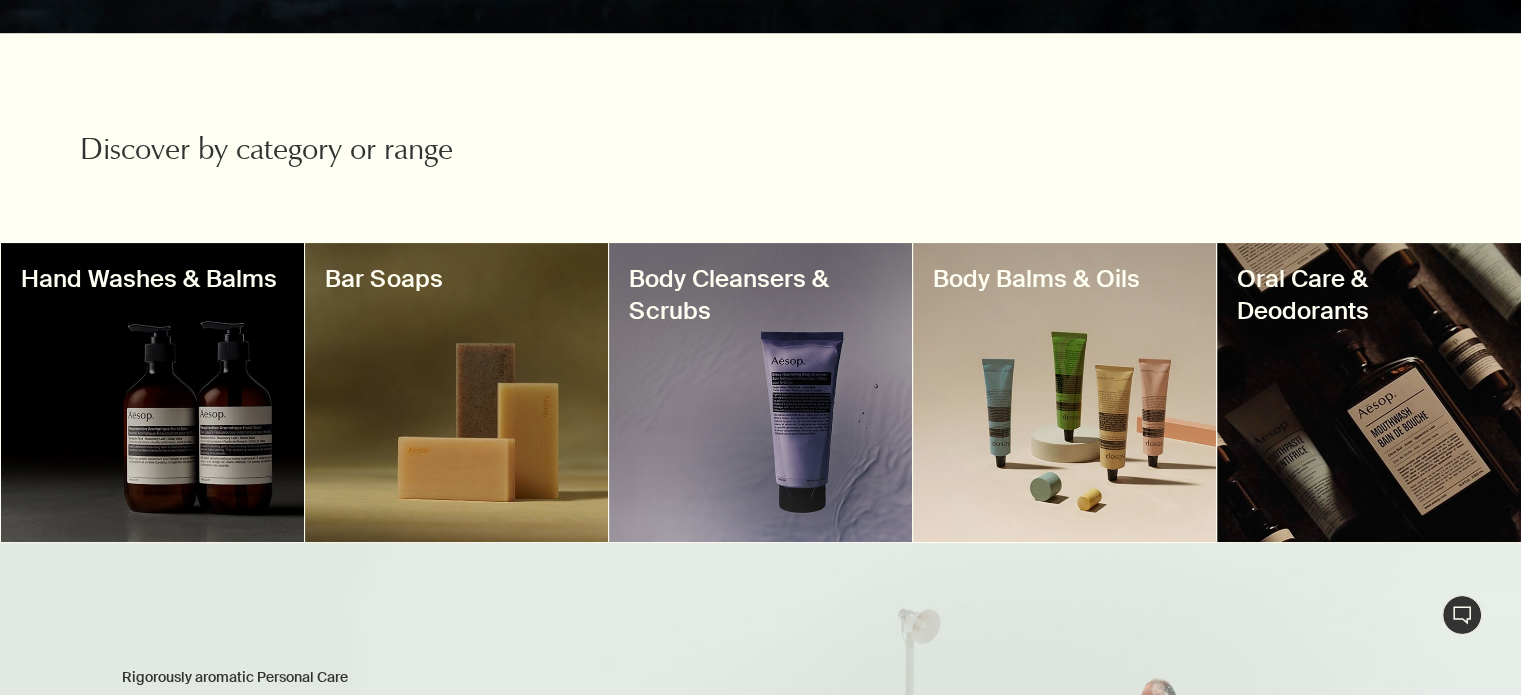 drag, startPoint x: 0, startPoint y: 0, endPoint x: 1517, endPoint y: 91, distance: 1519.7269 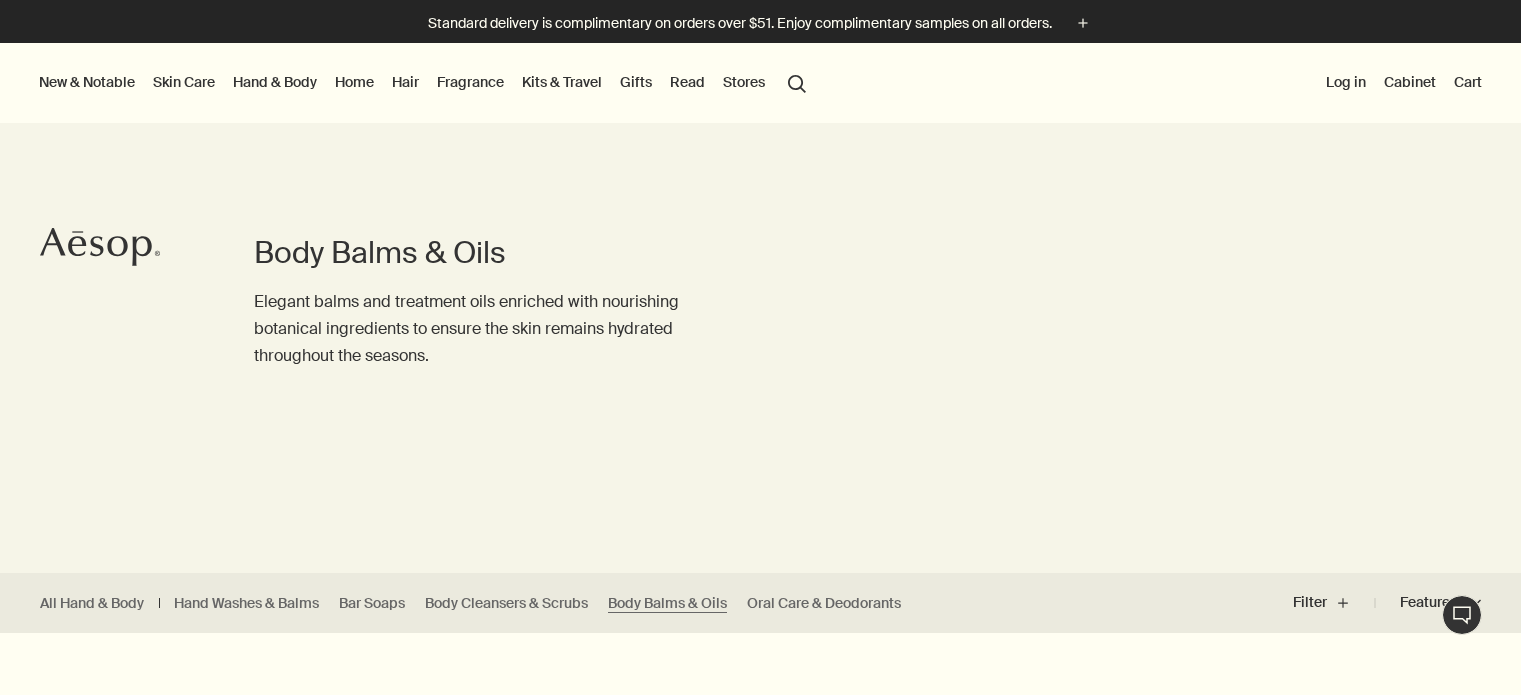 scroll, scrollTop: 0, scrollLeft: 0, axis: both 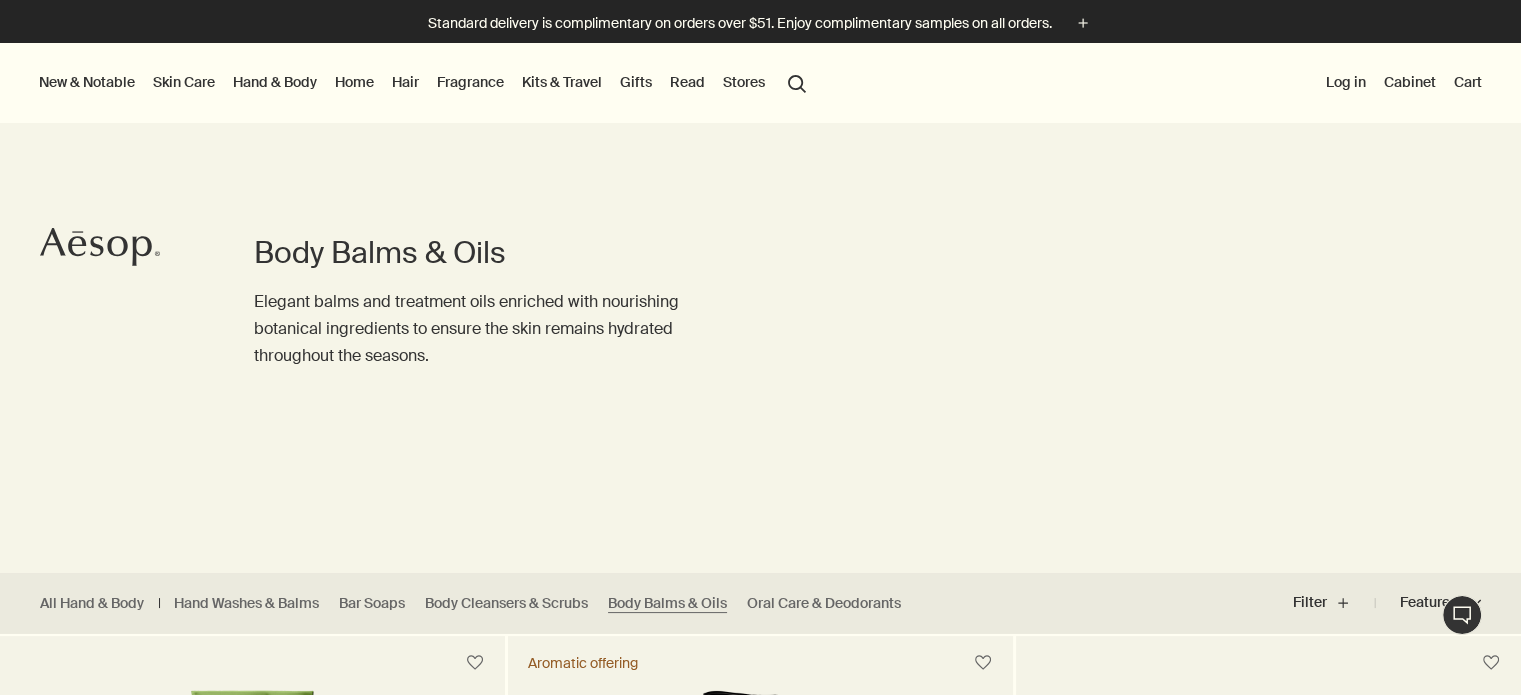 click on "Body Balms & Oils Elegant balms and treatment oils enriched with nourishing botanical ingredients to ensure the skin remains hydrated throughout the seasons." at bounding box center (760, 310) 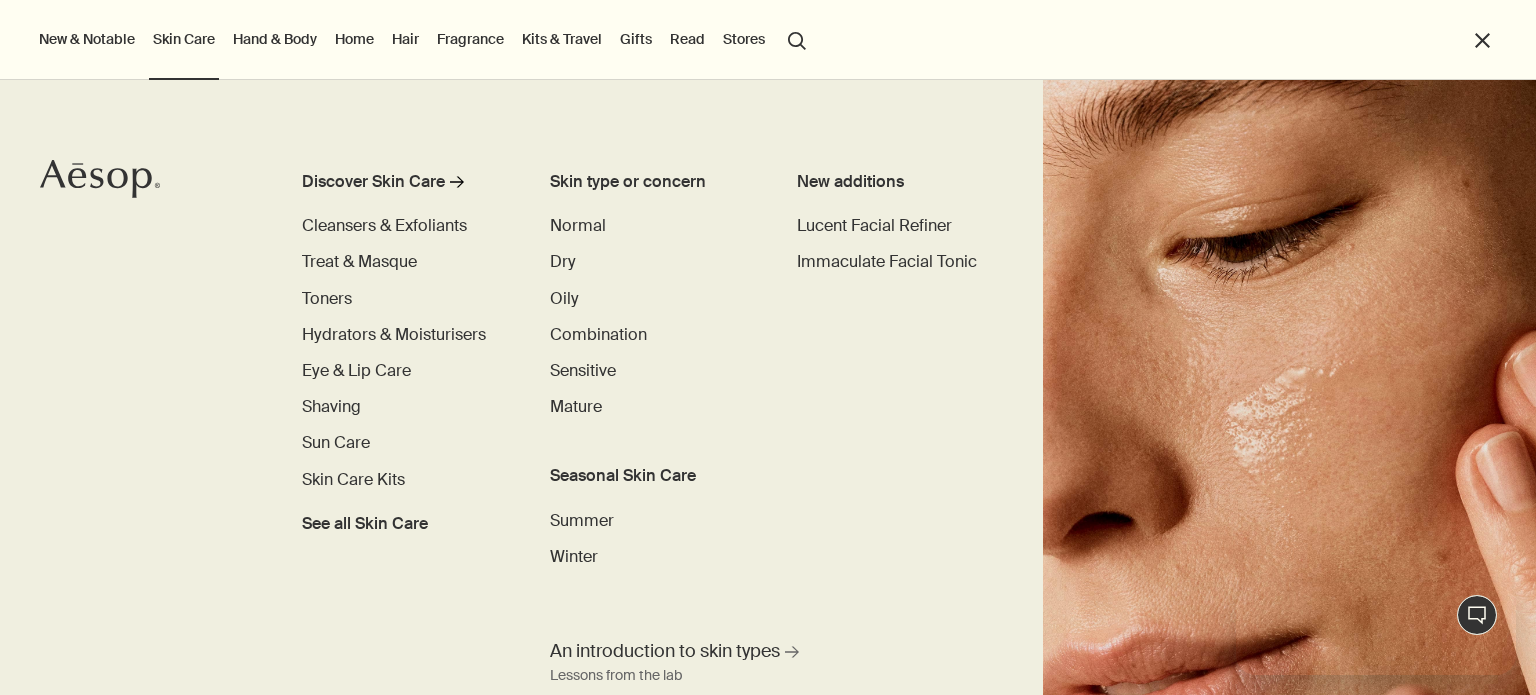 scroll, scrollTop: 0, scrollLeft: 0, axis: both 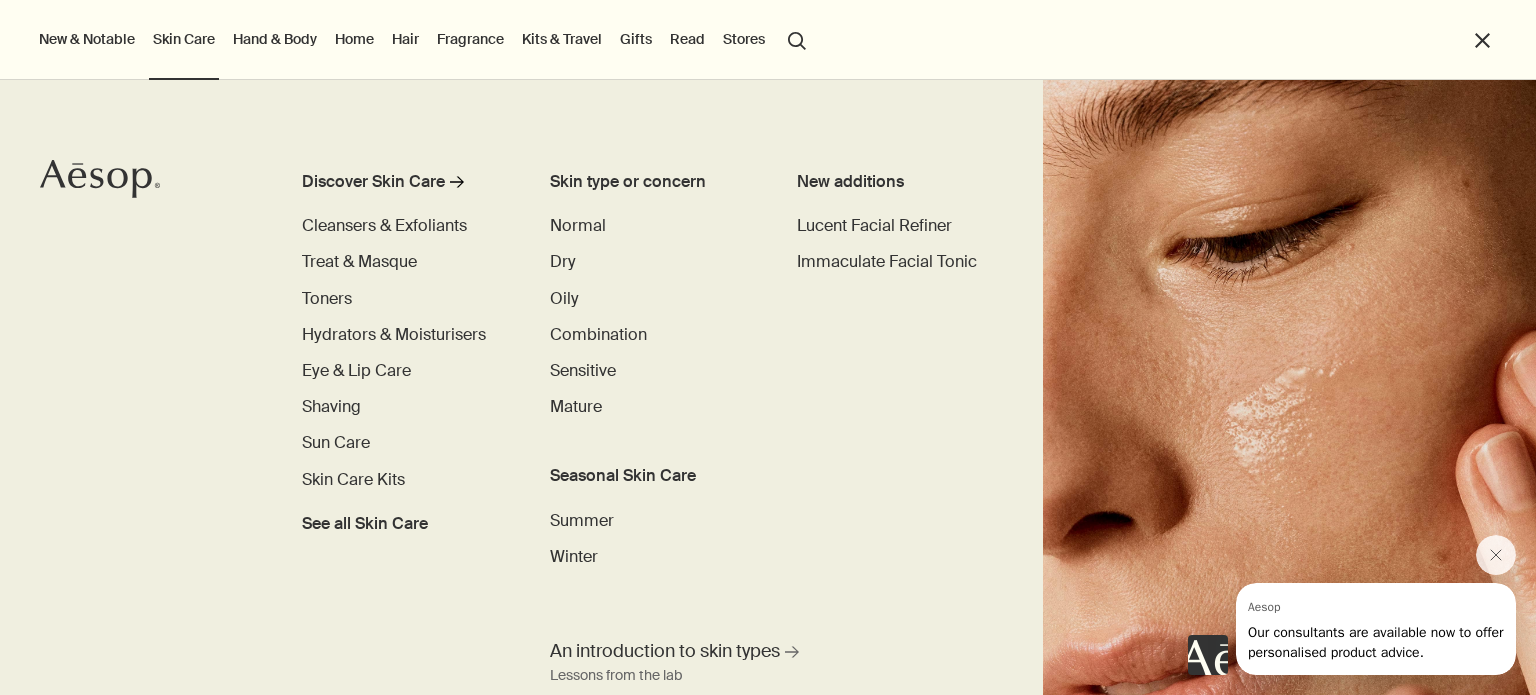 click on "search Search" at bounding box center [797, 39] 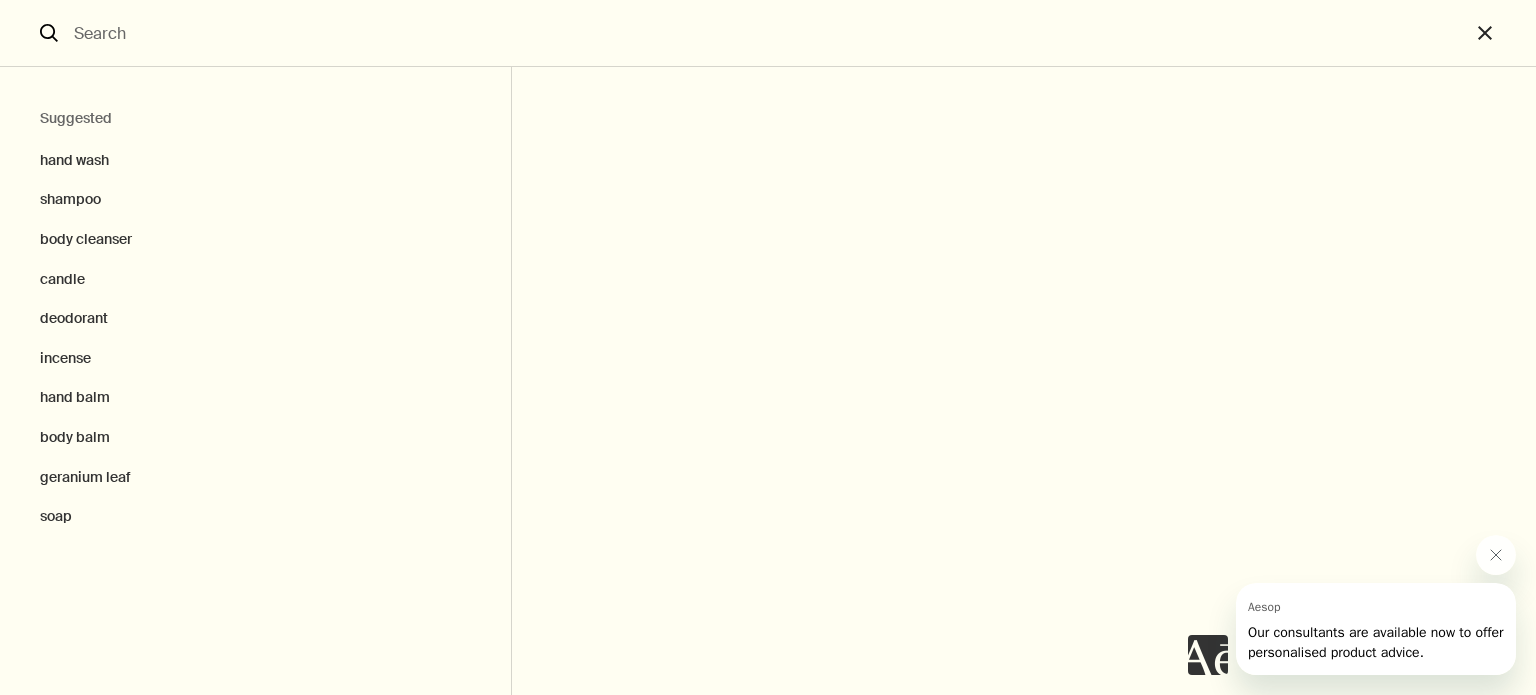 click at bounding box center (768, 33) 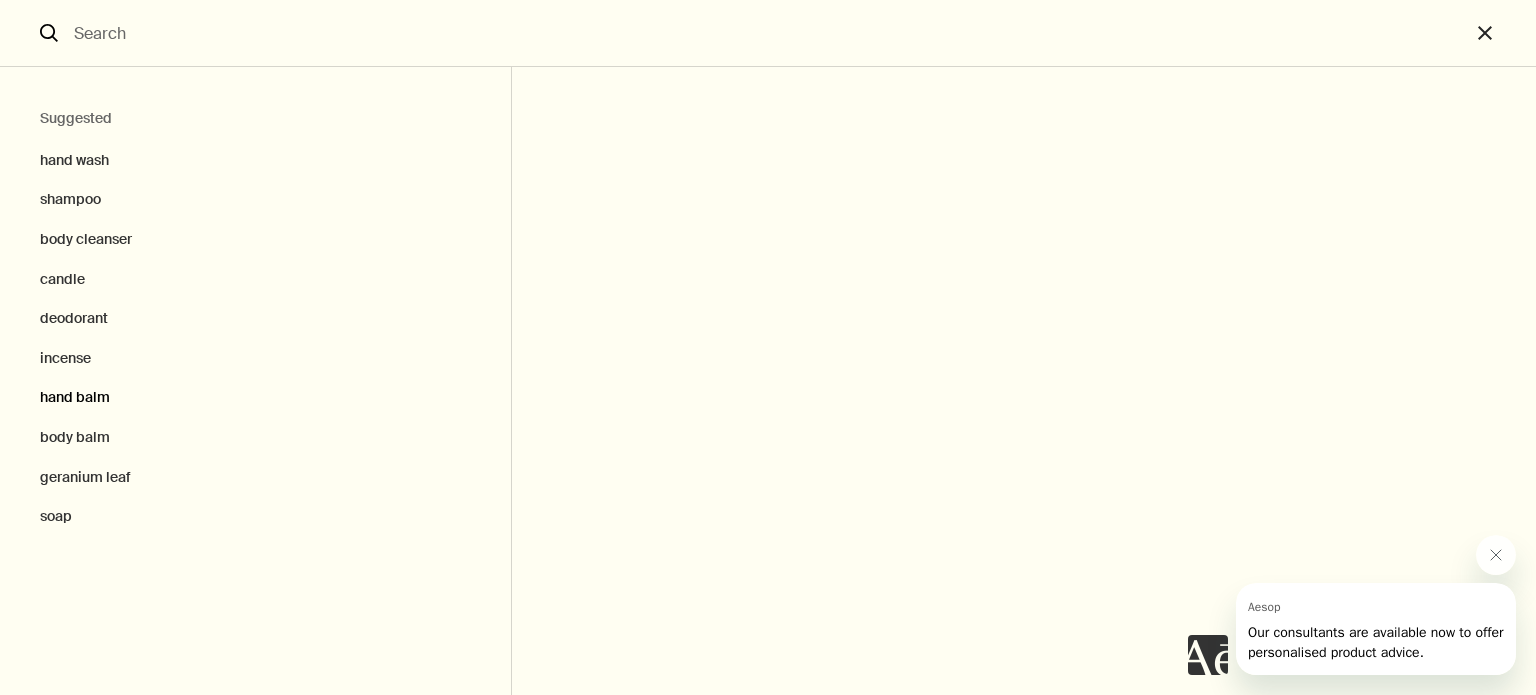 click on "hand balm" at bounding box center (255, 398) 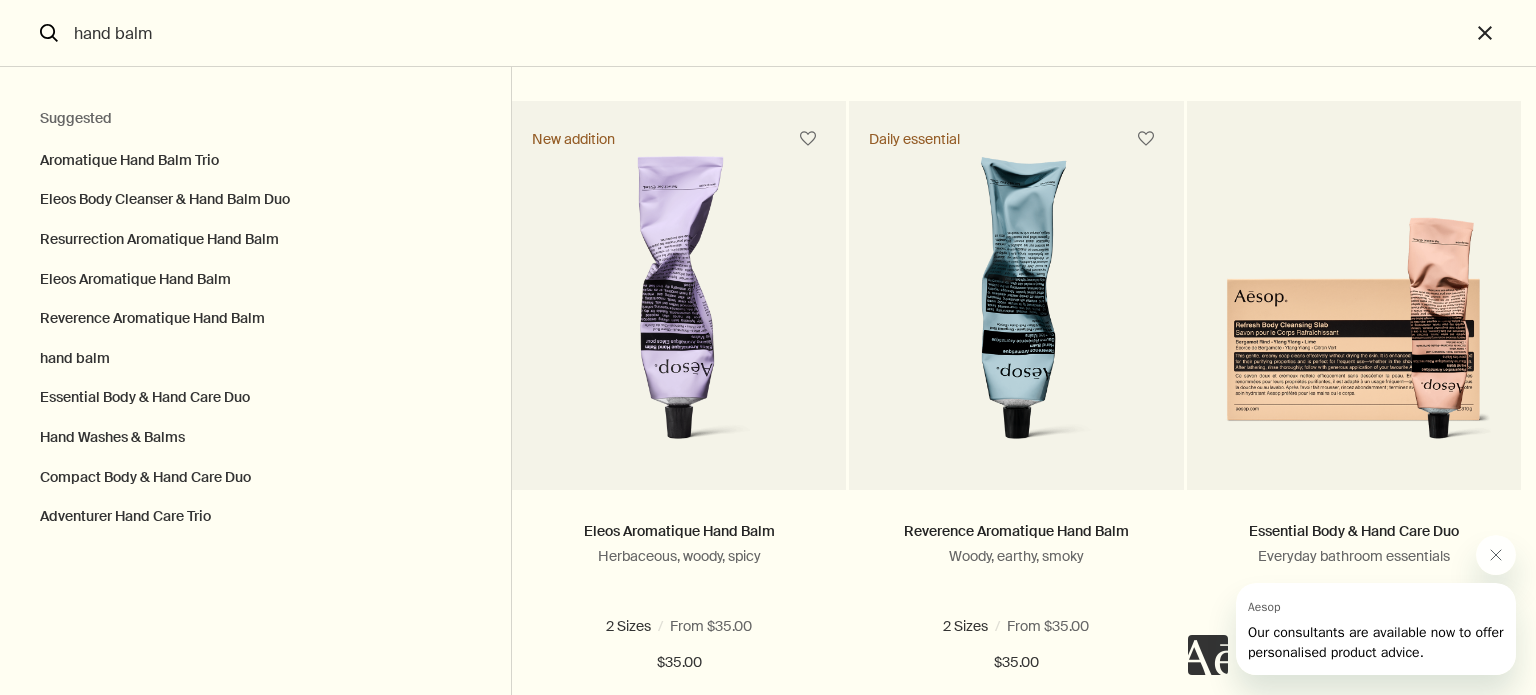scroll, scrollTop: 744, scrollLeft: 0, axis: vertical 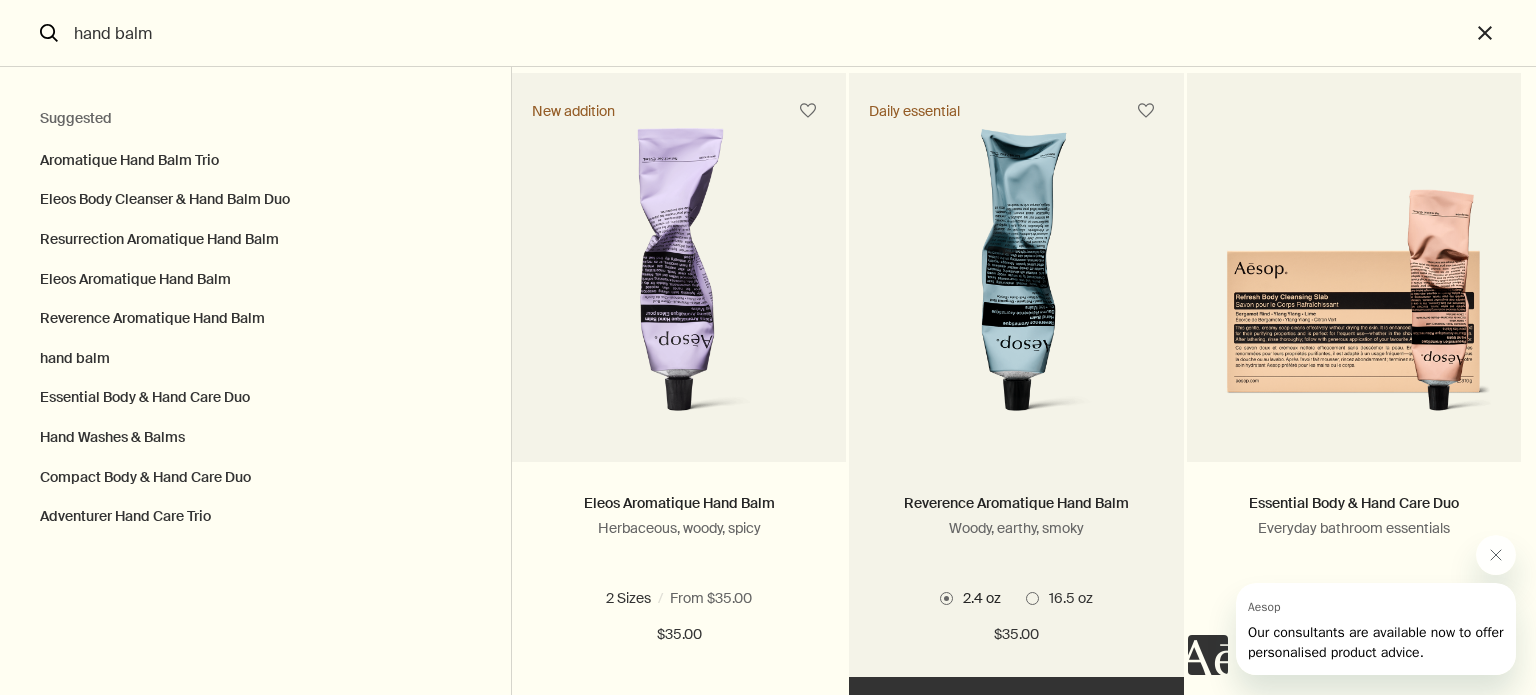click at bounding box center (1016, 280) 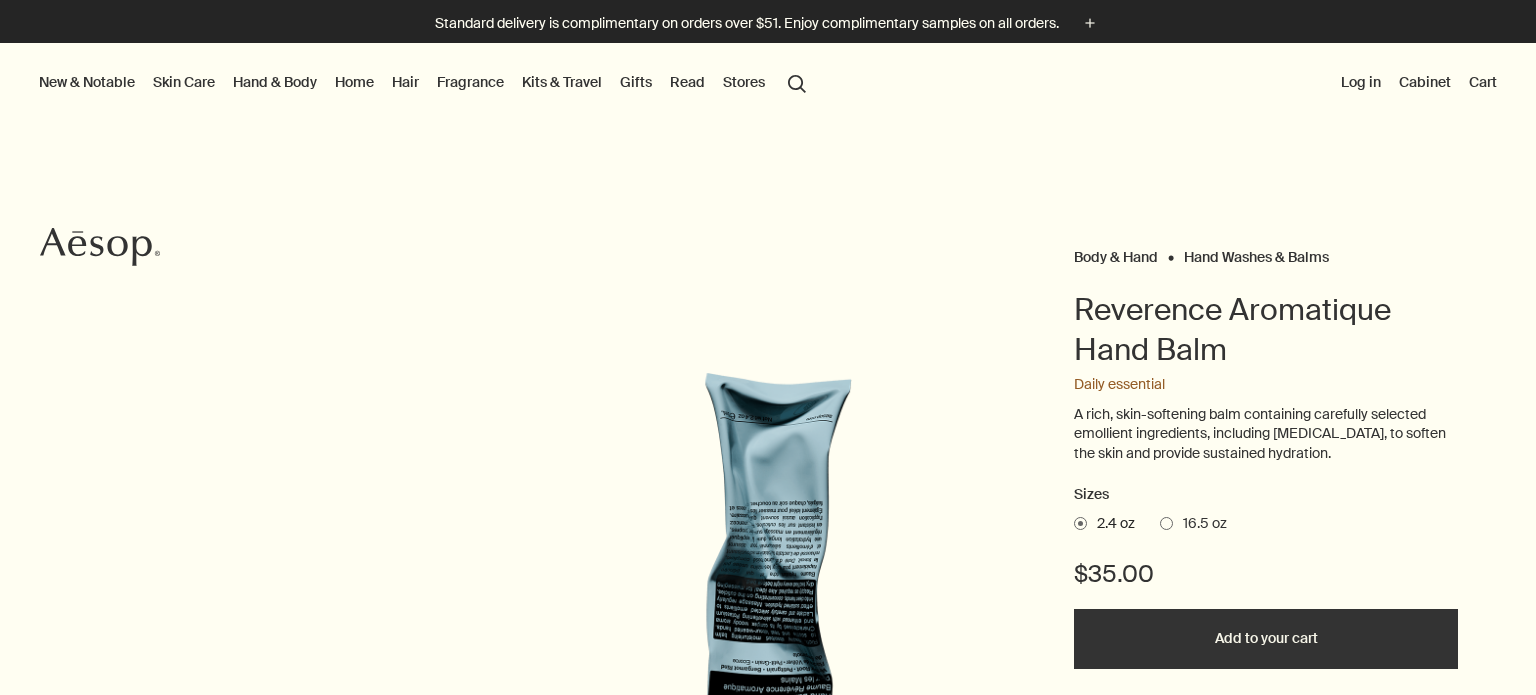scroll, scrollTop: 0, scrollLeft: 0, axis: both 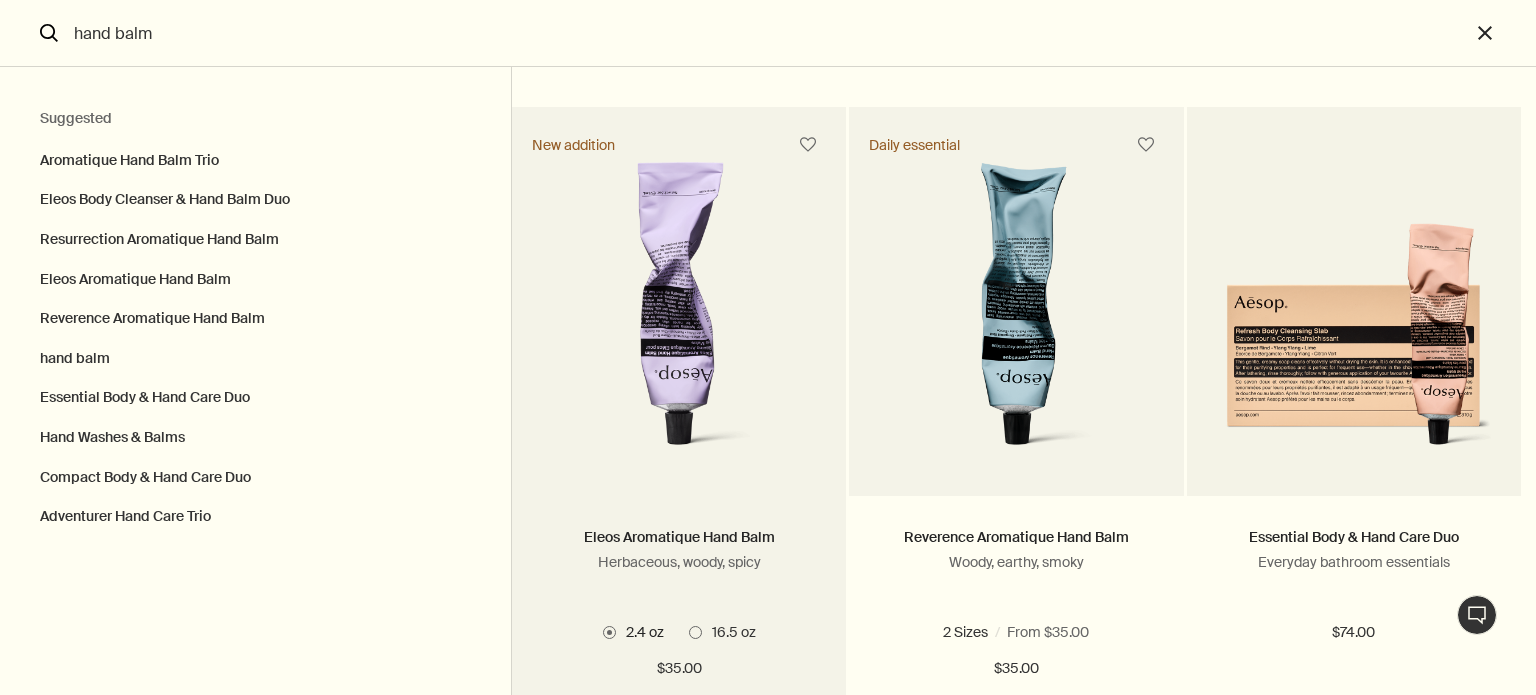 click at bounding box center (679, 314) 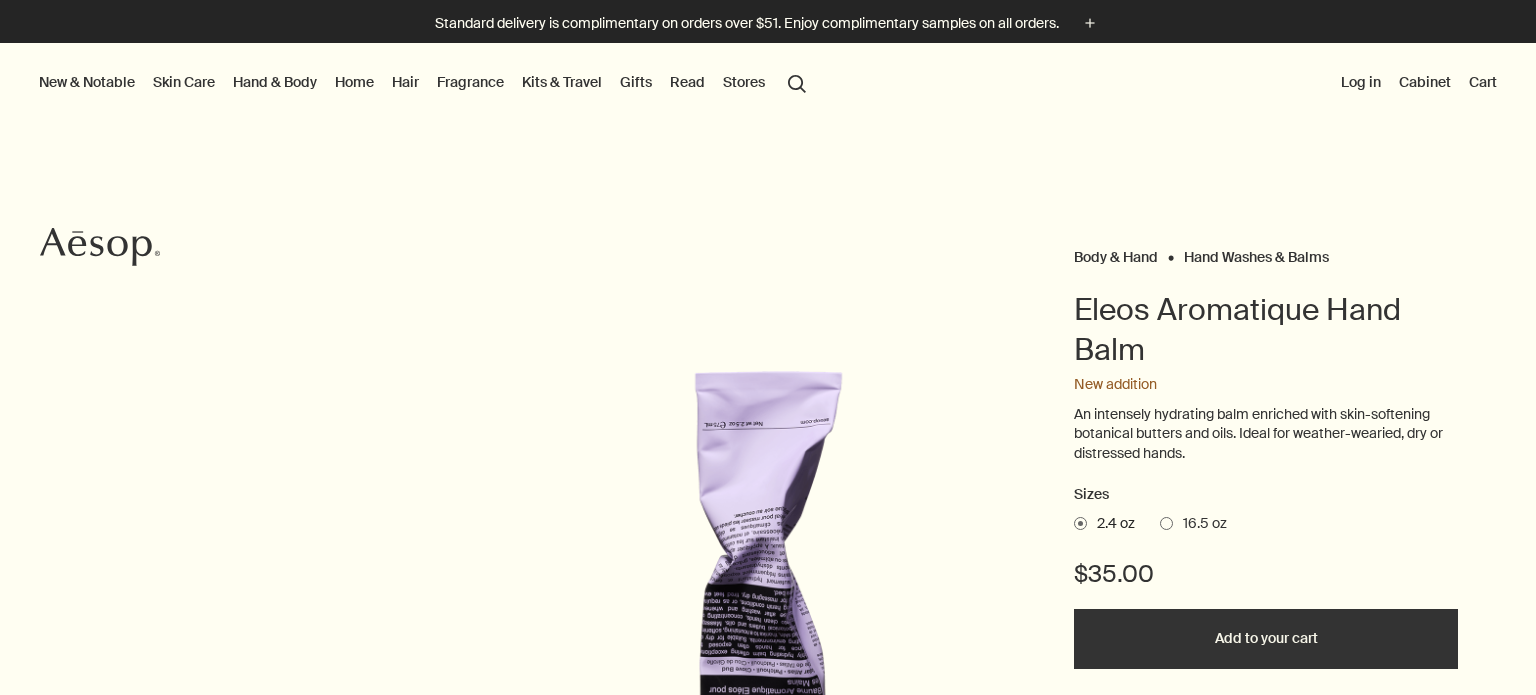 scroll, scrollTop: 0, scrollLeft: 0, axis: both 